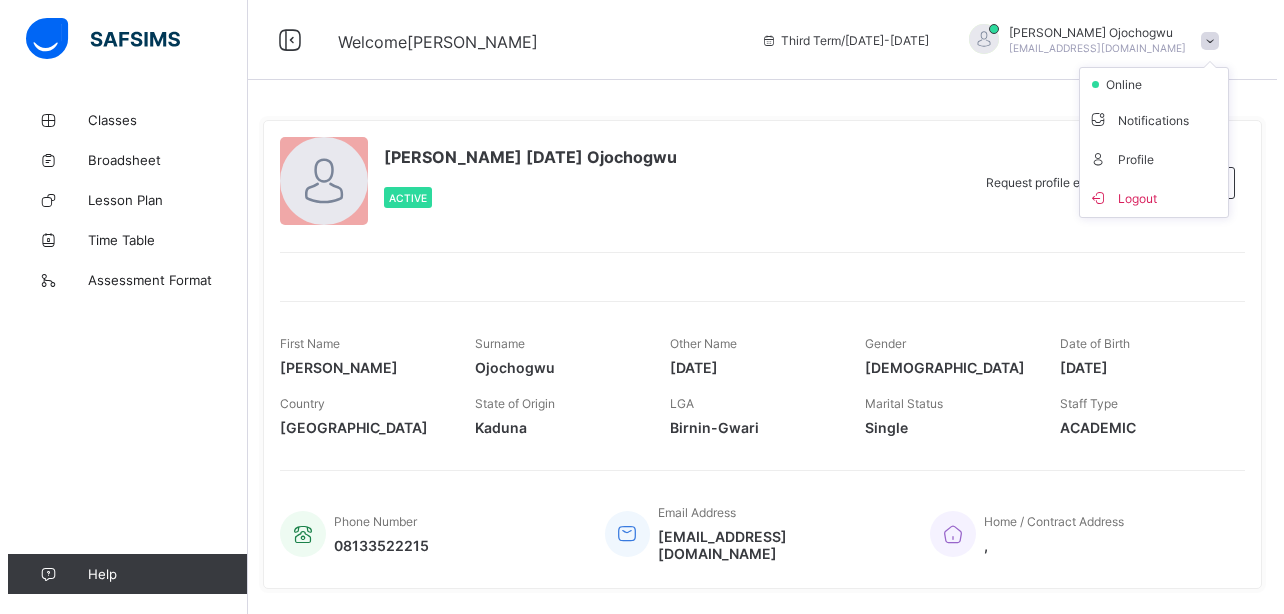 scroll, scrollTop: 0, scrollLeft: 0, axis: both 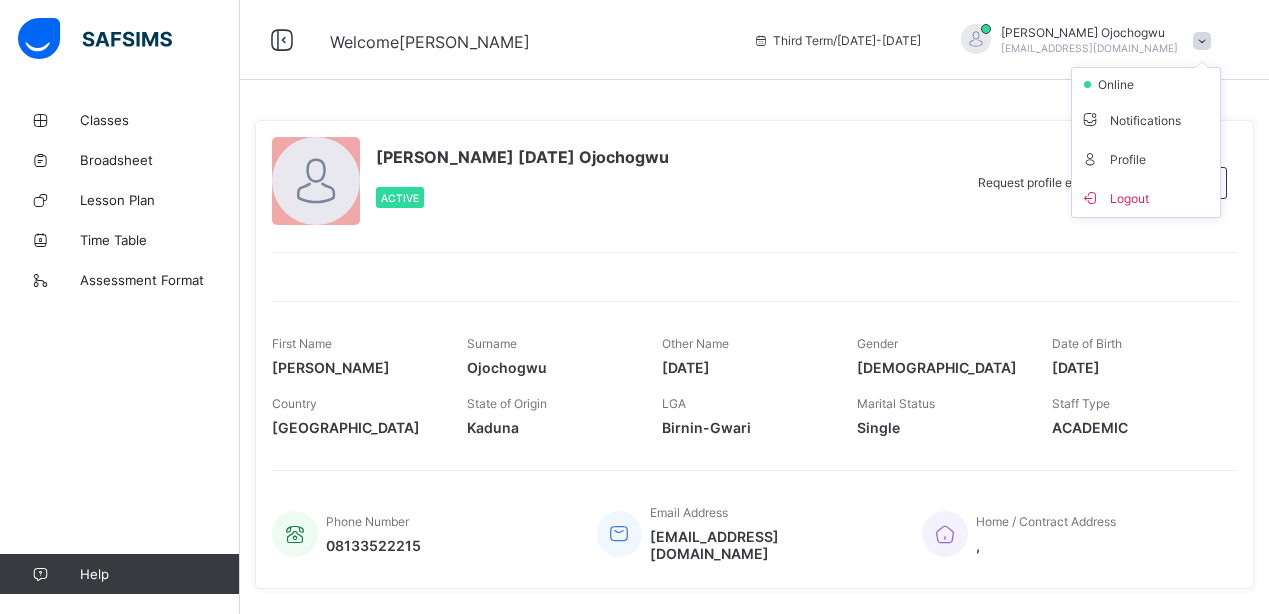 click on "Logout" at bounding box center (1146, 197) 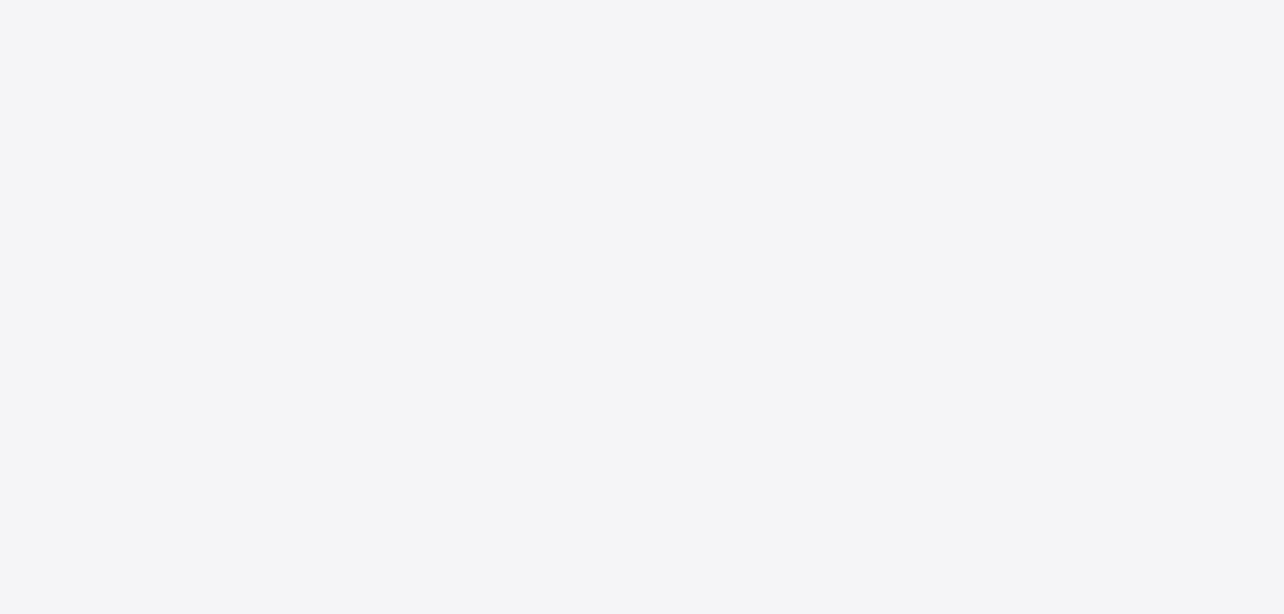 click on "New Update Available Hello there, You can install SAFSIMS on your device for easier access. Dismiss Update app" at bounding box center (642, 307) 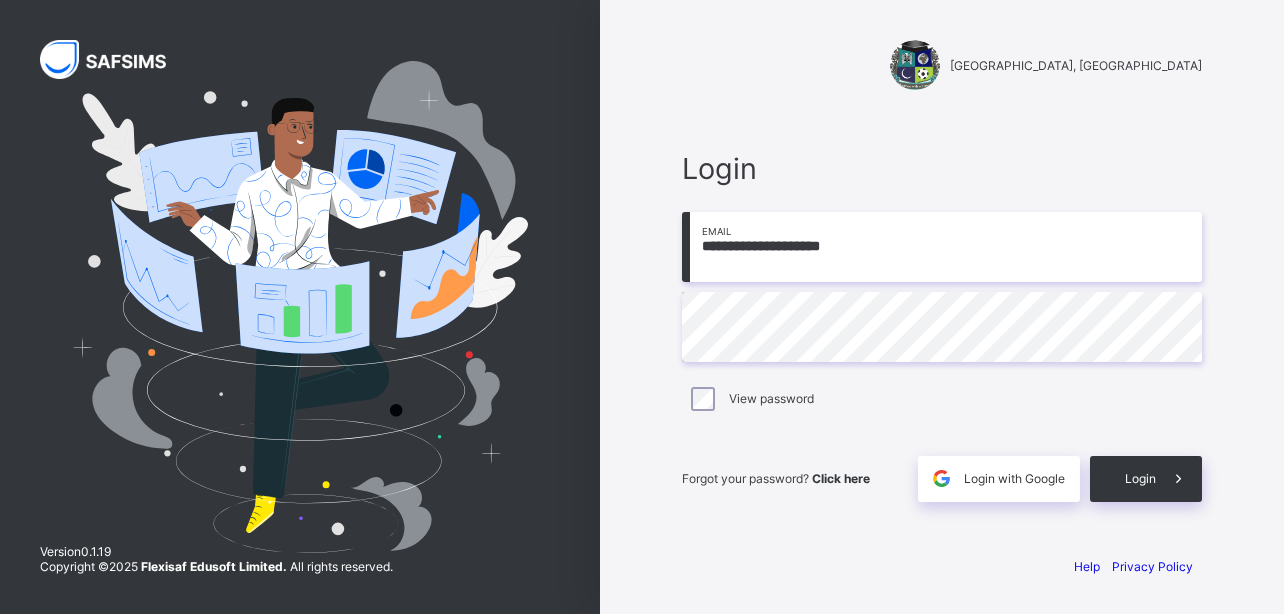 click on "**********" at bounding box center (942, 247) 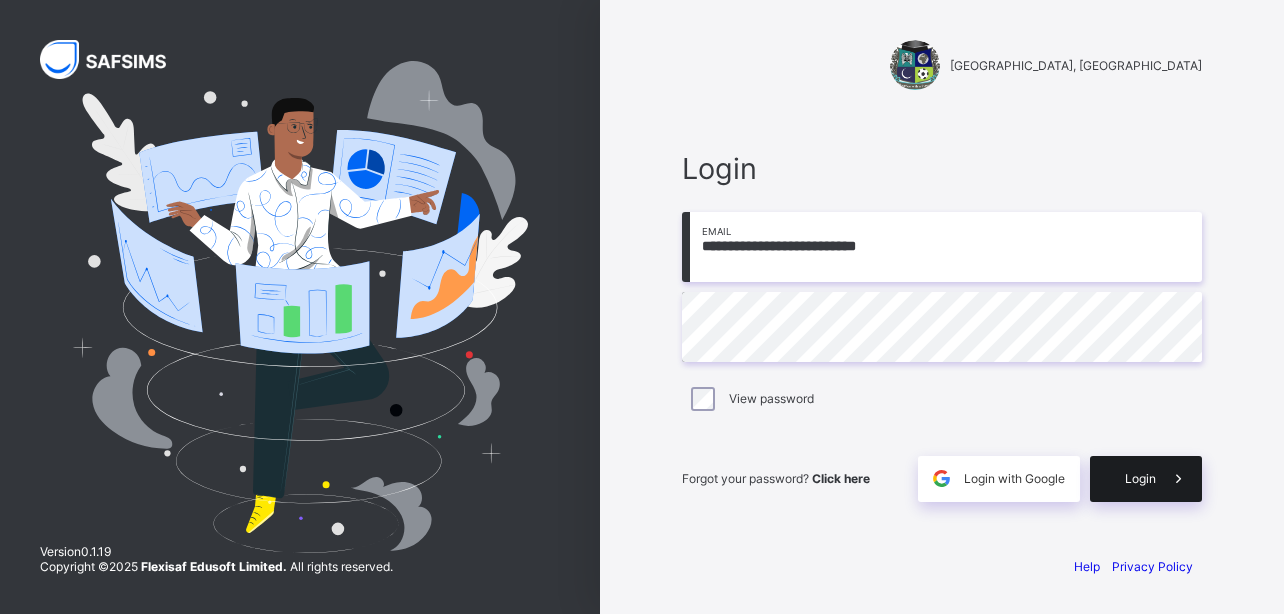 click on "Login" at bounding box center (1140, 478) 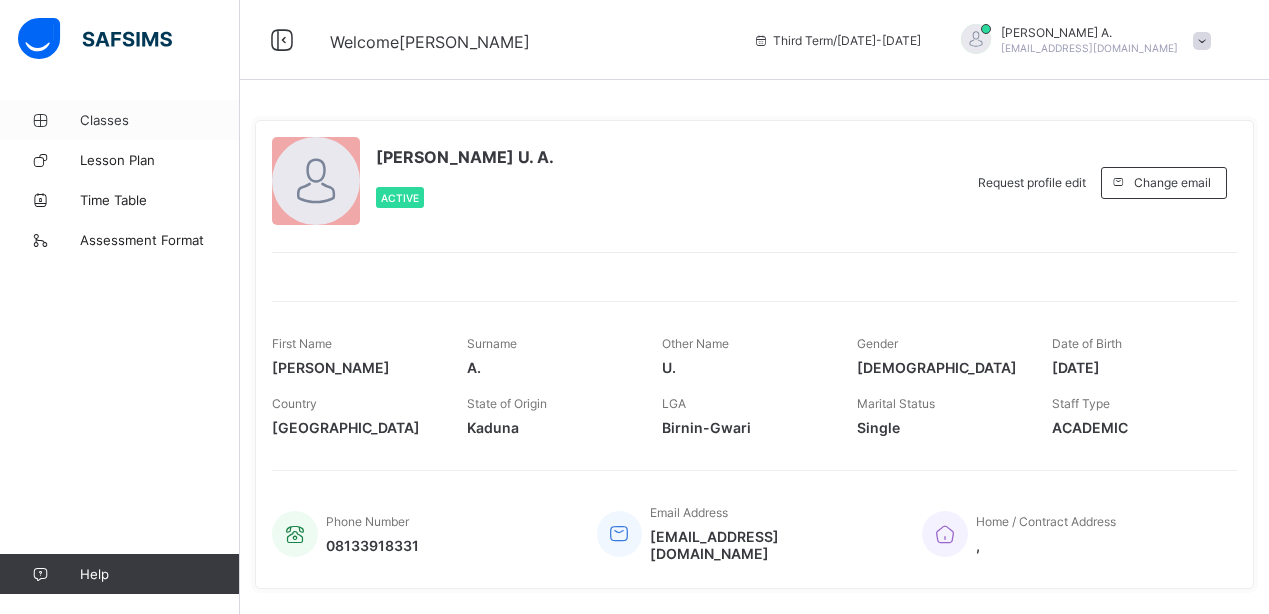 click on "Classes" at bounding box center [160, 120] 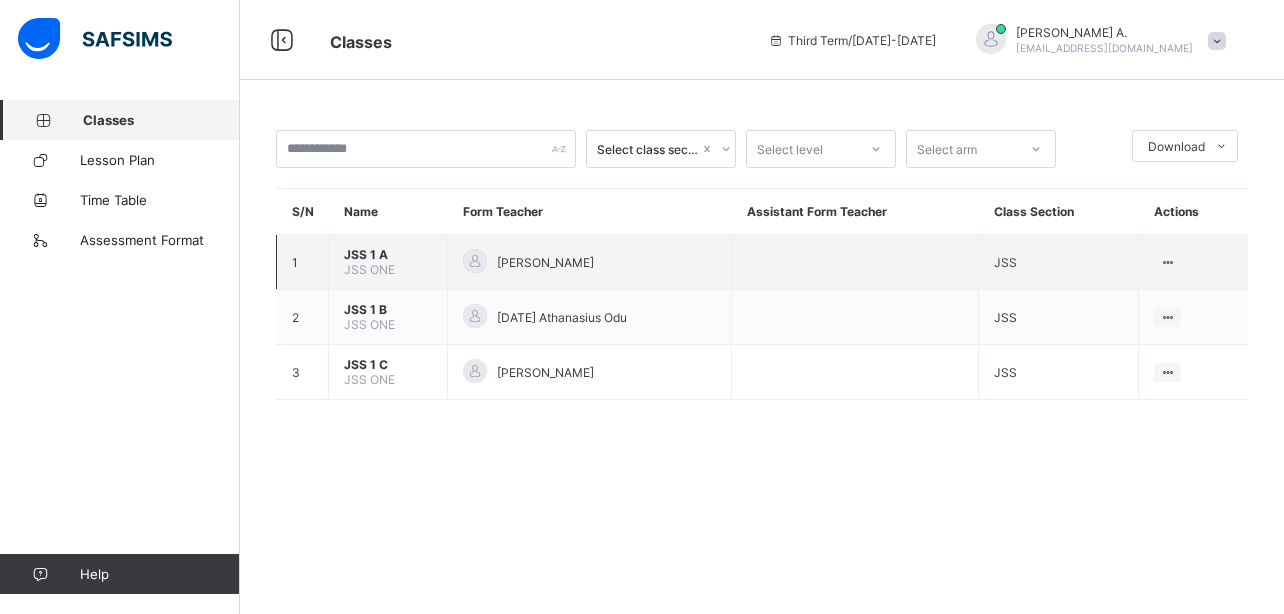 click on "[PERSON_NAME]" at bounding box center (545, 262) 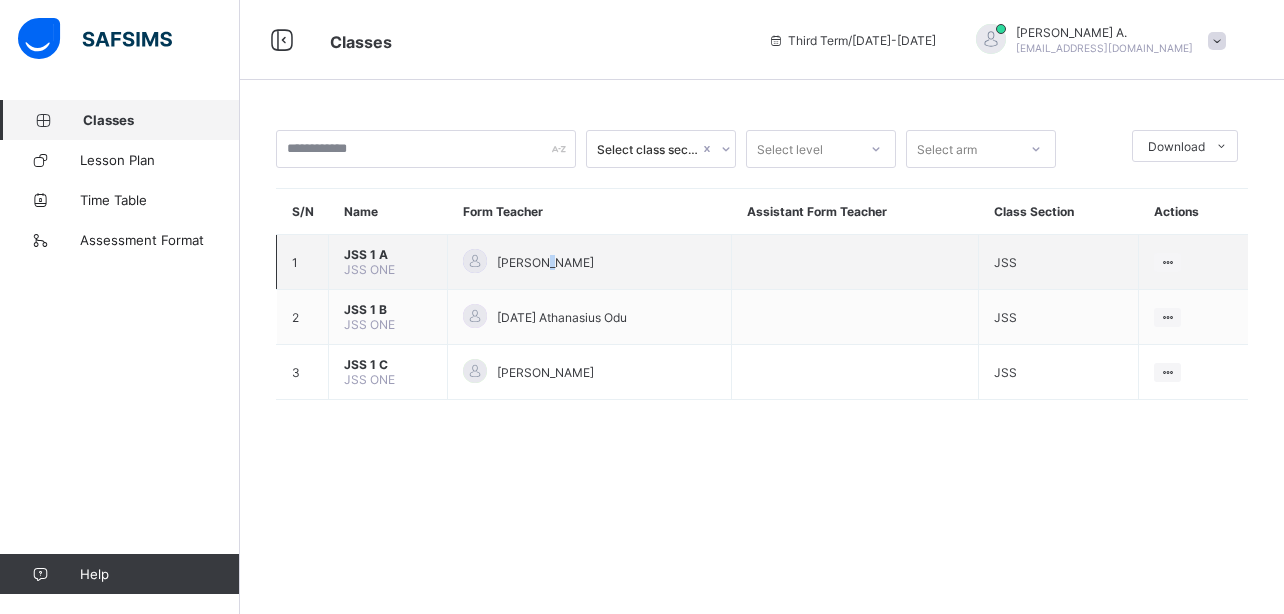 click on "[PERSON_NAME]" at bounding box center [545, 262] 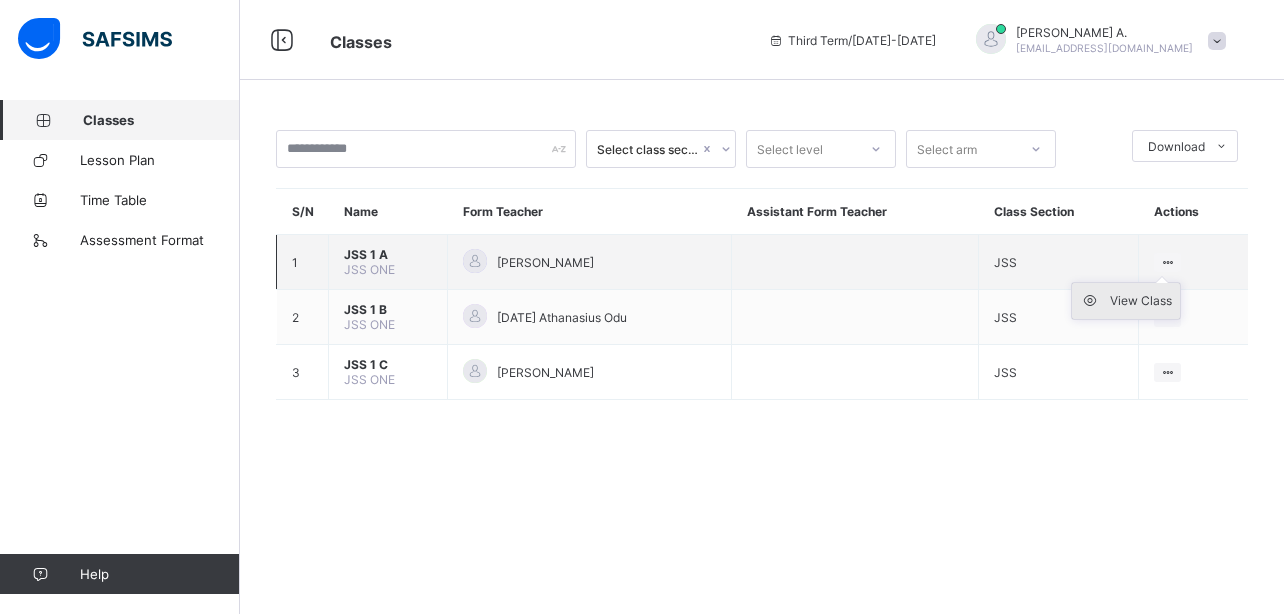 click on "View Class" at bounding box center [1141, 301] 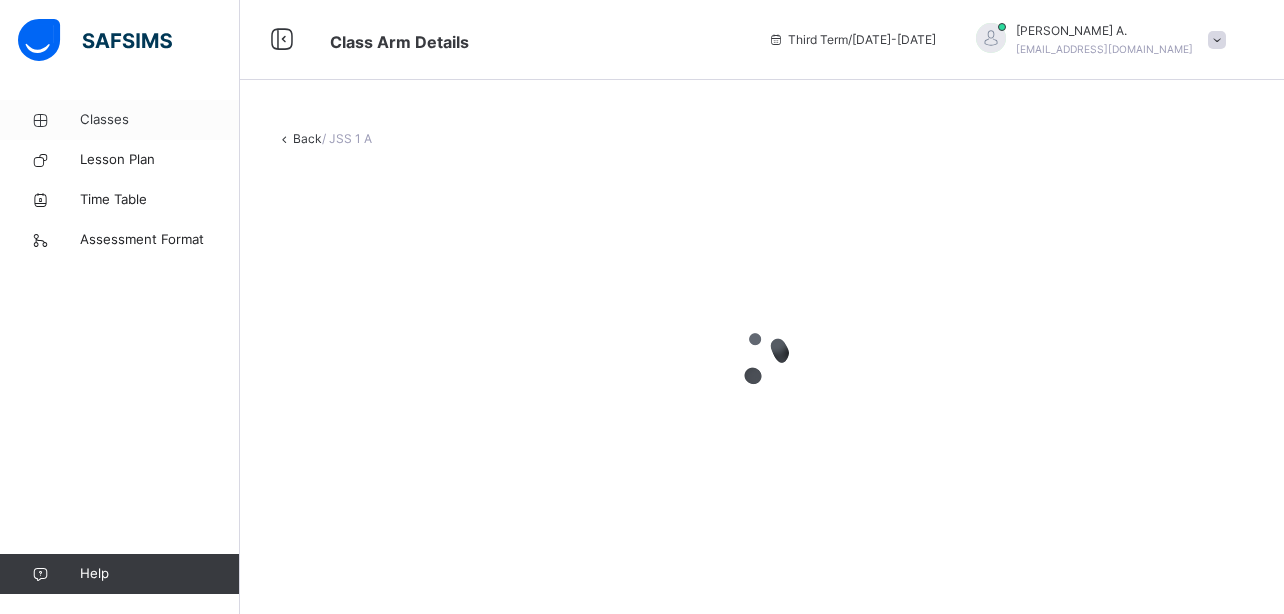 click on "Classes" at bounding box center [160, 120] 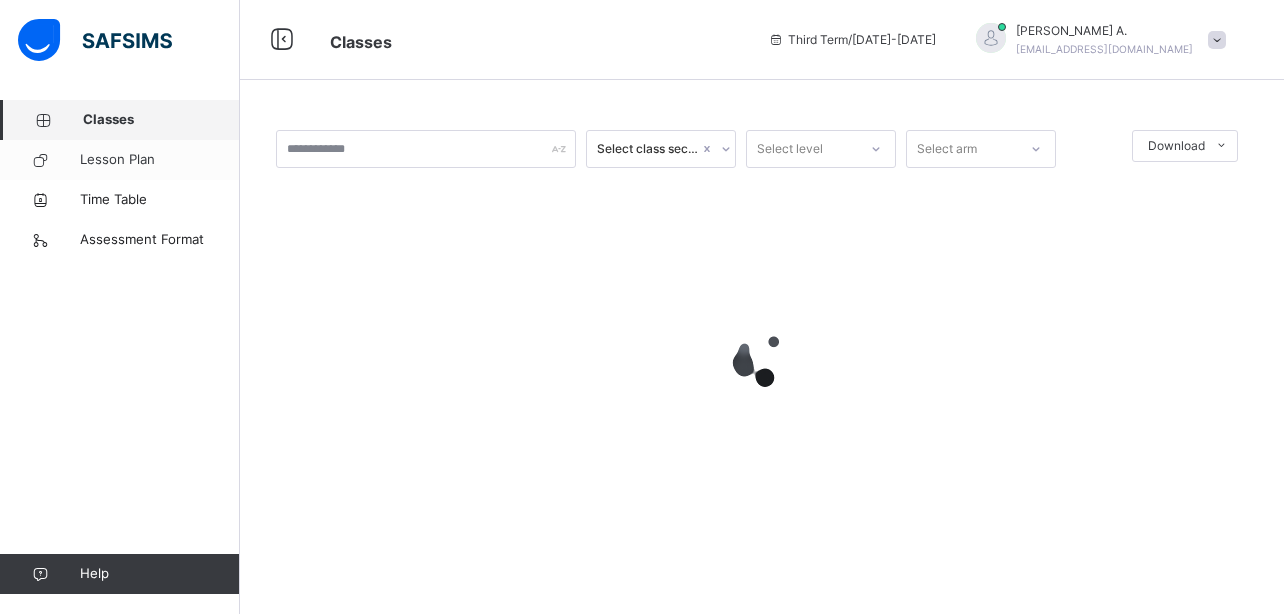 click on "Lesson Plan" at bounding box center (160, 160) 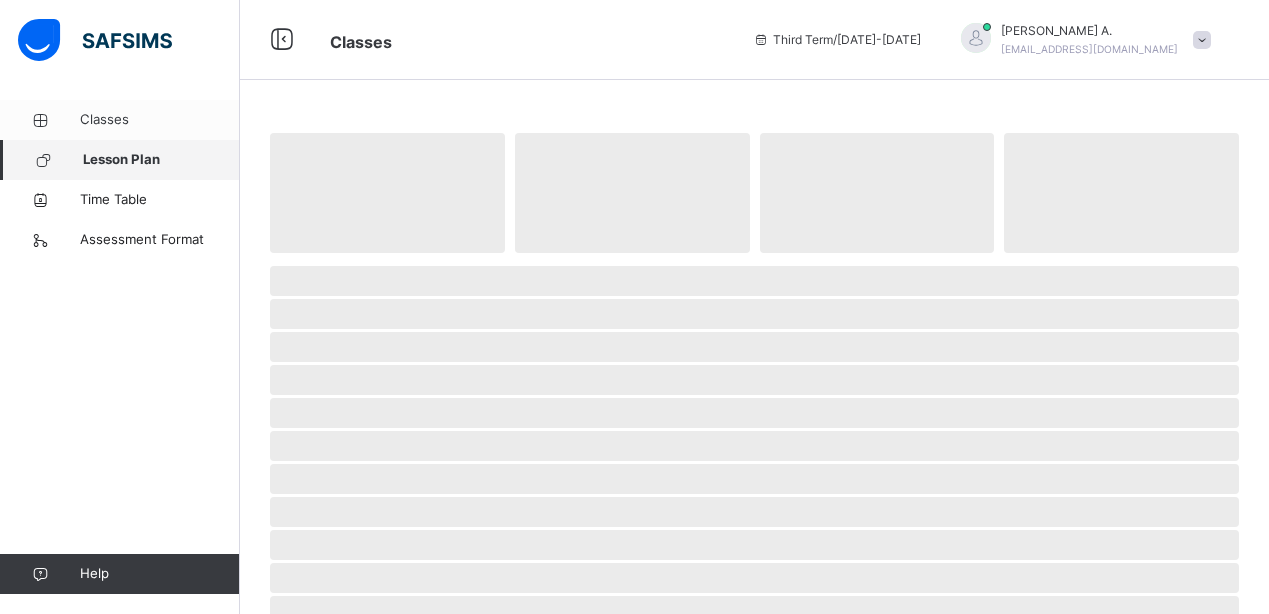click on "Classes" at bounding box center [160, 120] 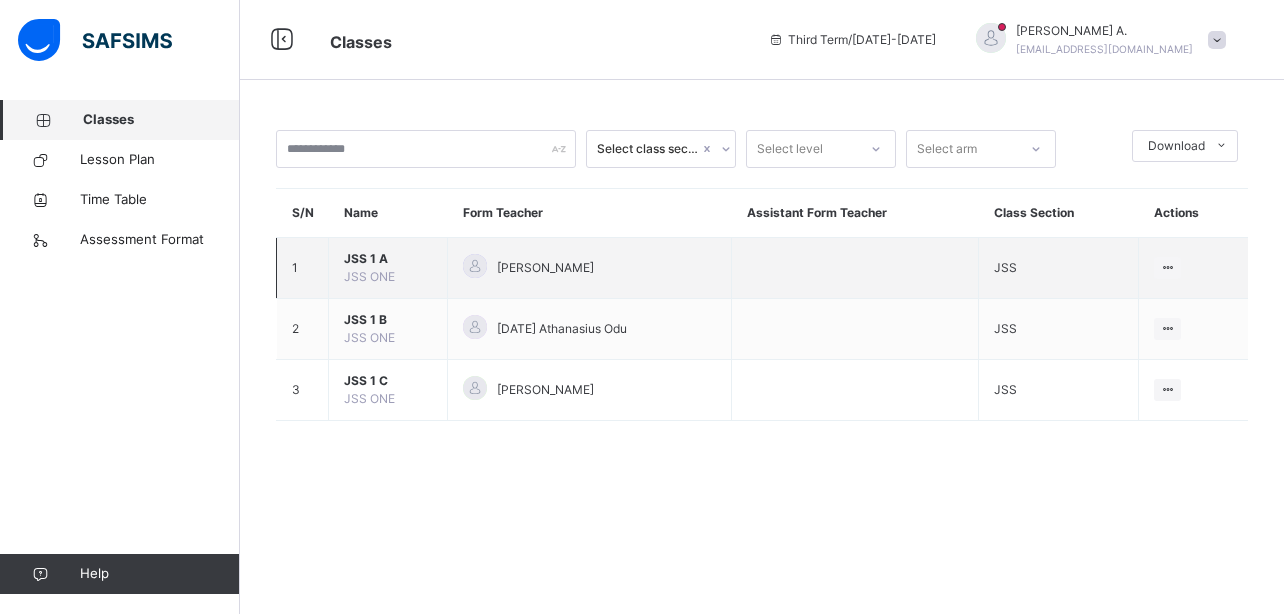 click on "[PERSON_NAME]" at bounding box center [589, 268] 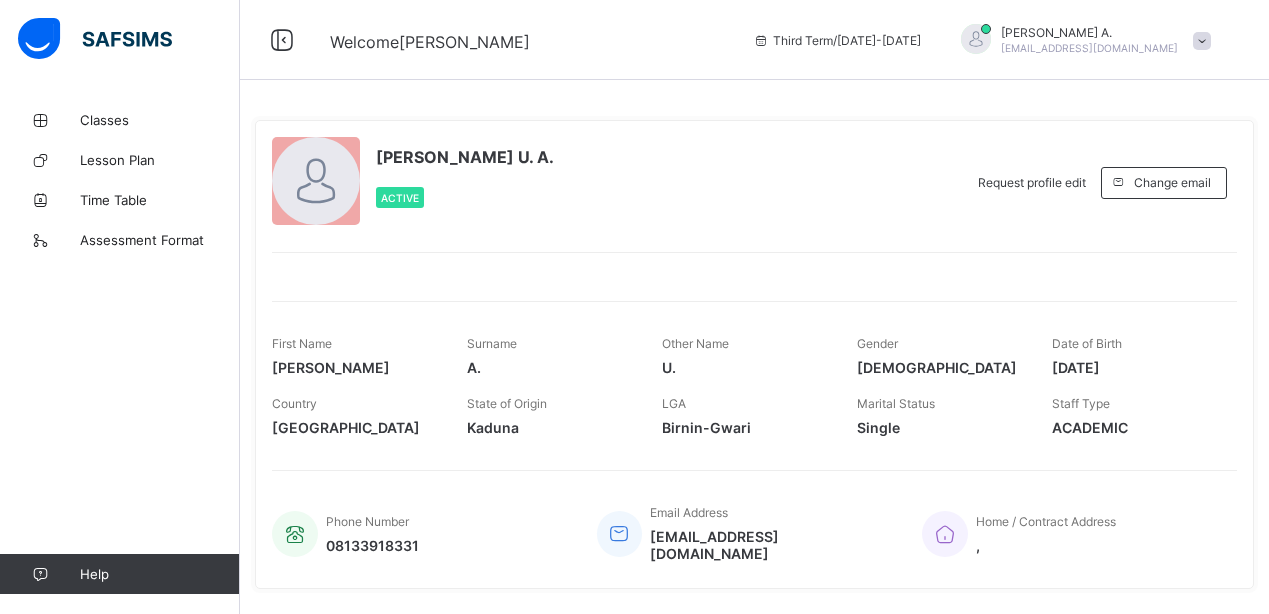 scroll, scrollTop: 0, scrollLeft: 0, axis: both 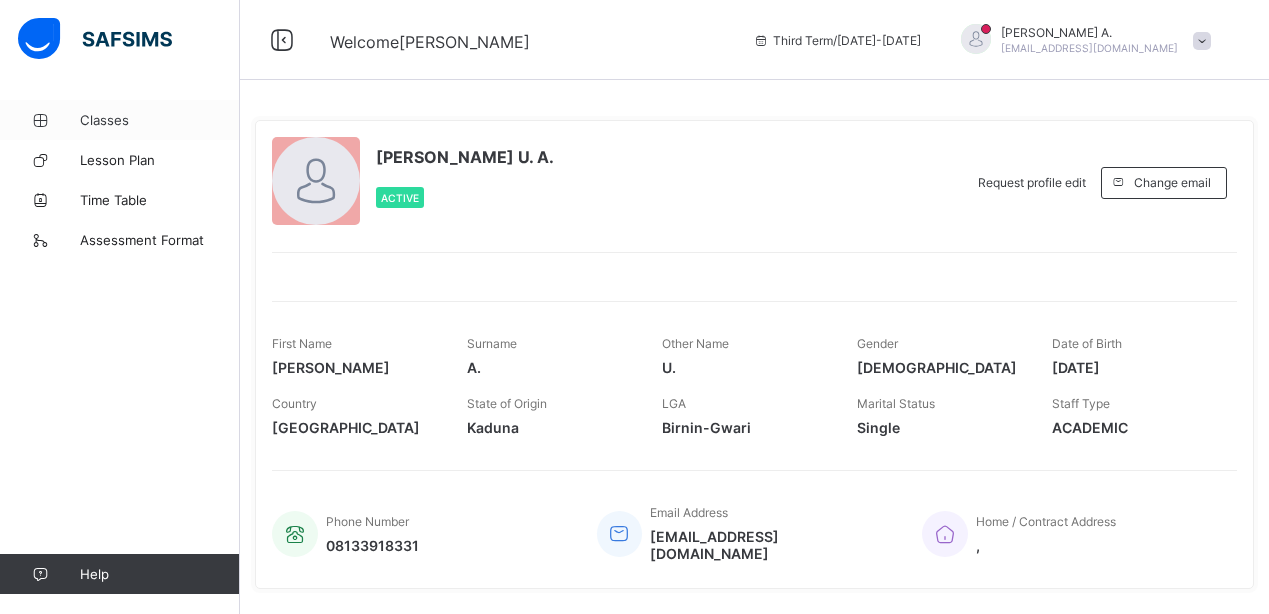 click at bounding box center [40, 120] 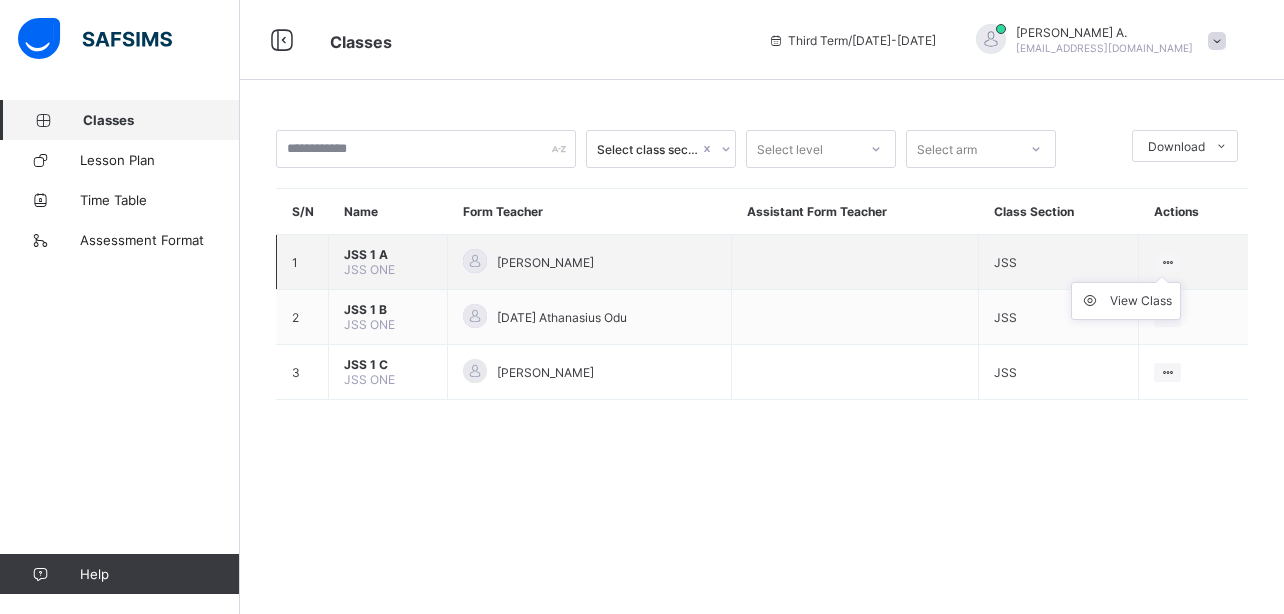 click at bounding box center [1167, 262] 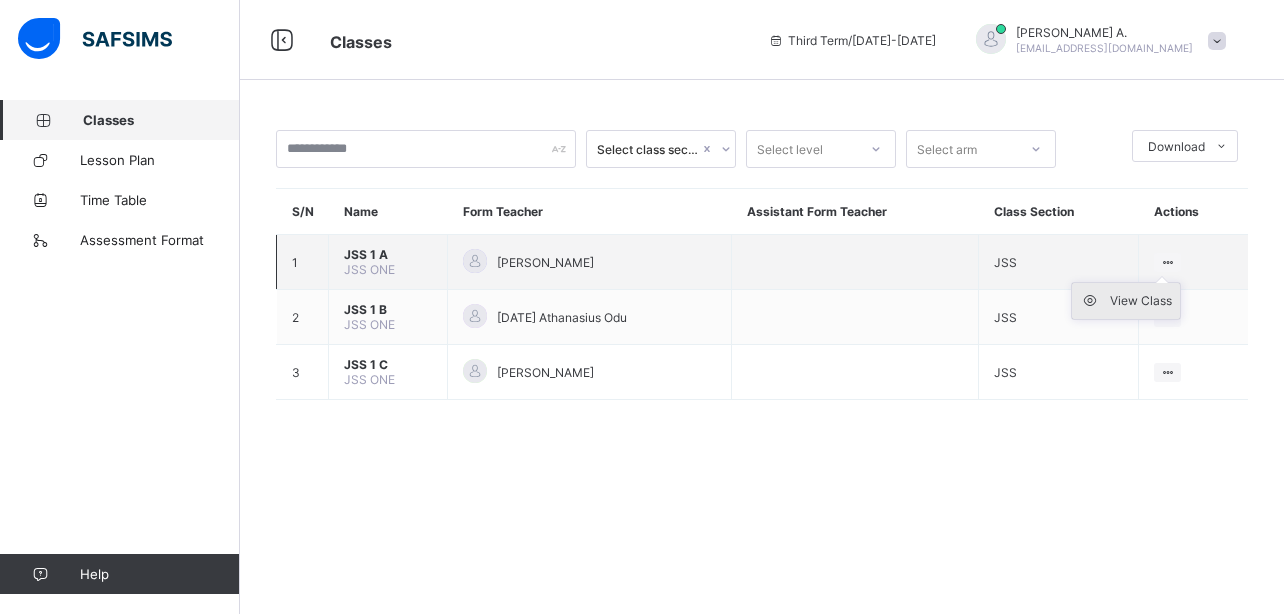 click on "View Class" at bounding box center [1141, 301] 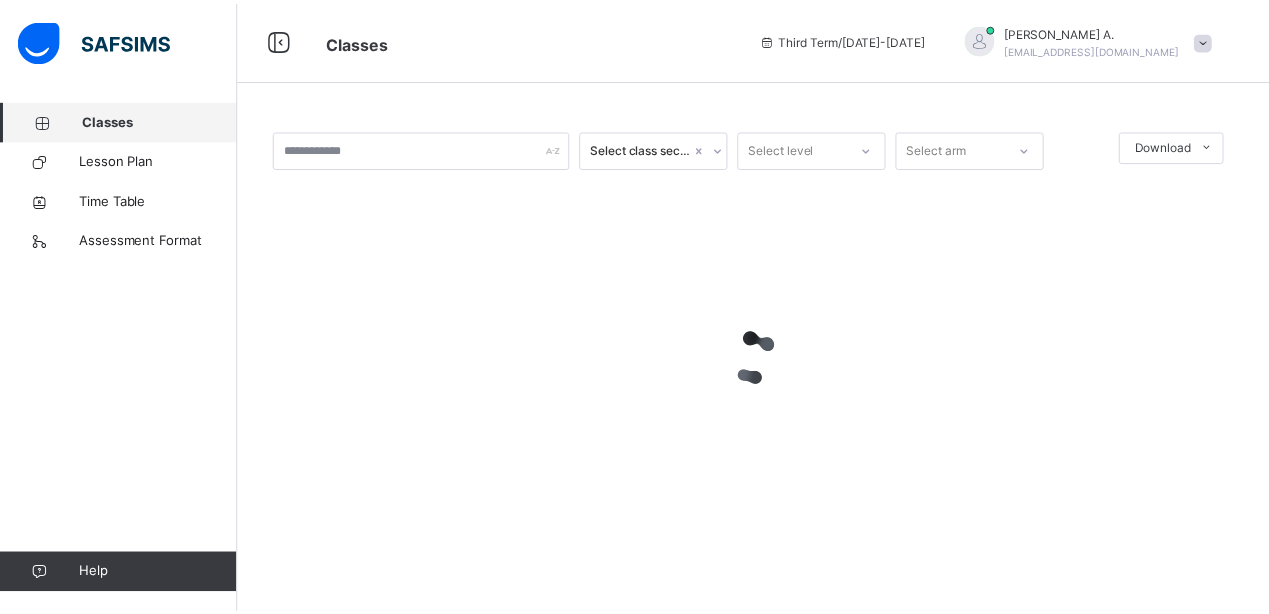 scroll, scrollTop: 0, scrollLeft: 0, axis: both 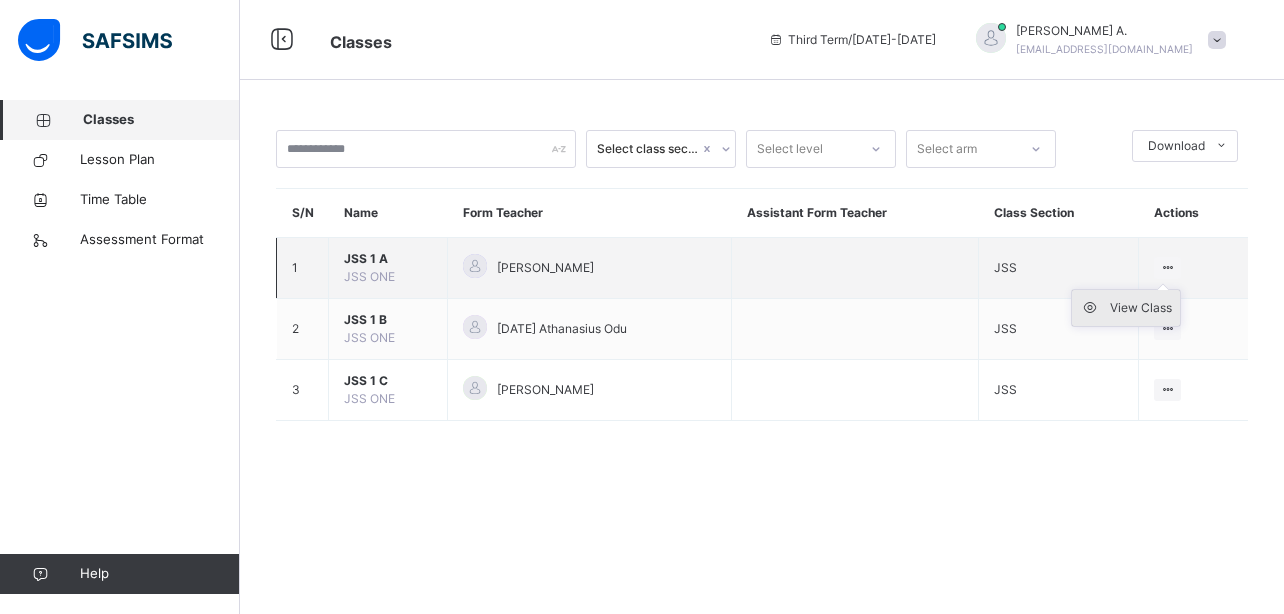 click on "View Class" at bounding box center (1141, 308) 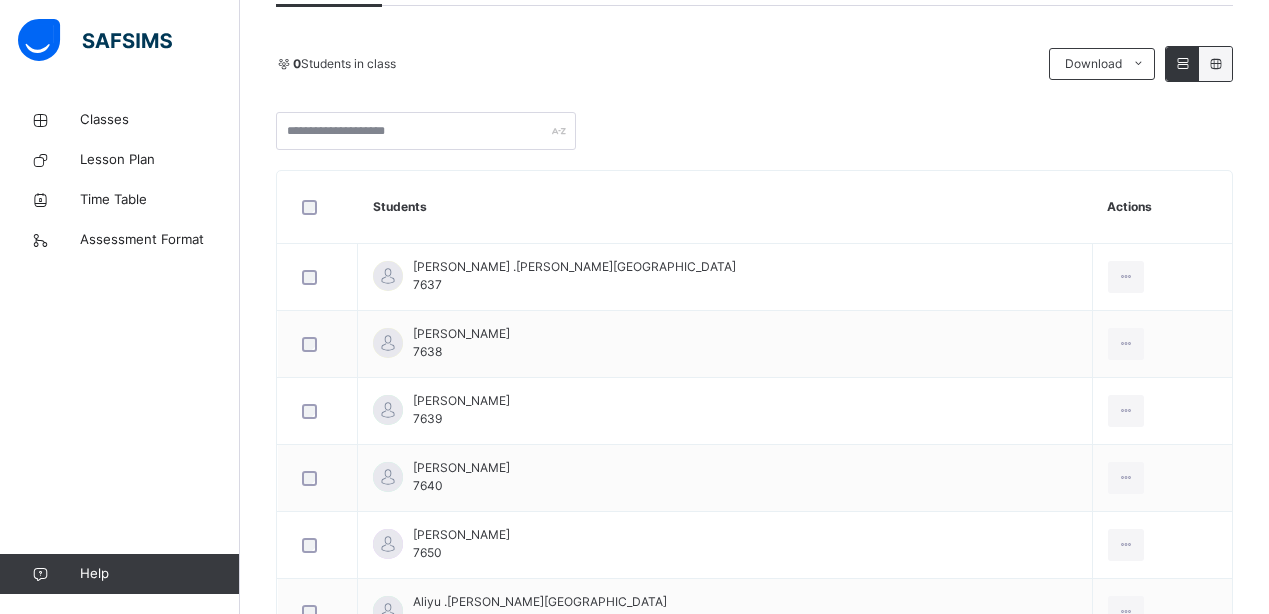 scroll, scrollTop: 441, scrollLeft: 0, axis: vertical 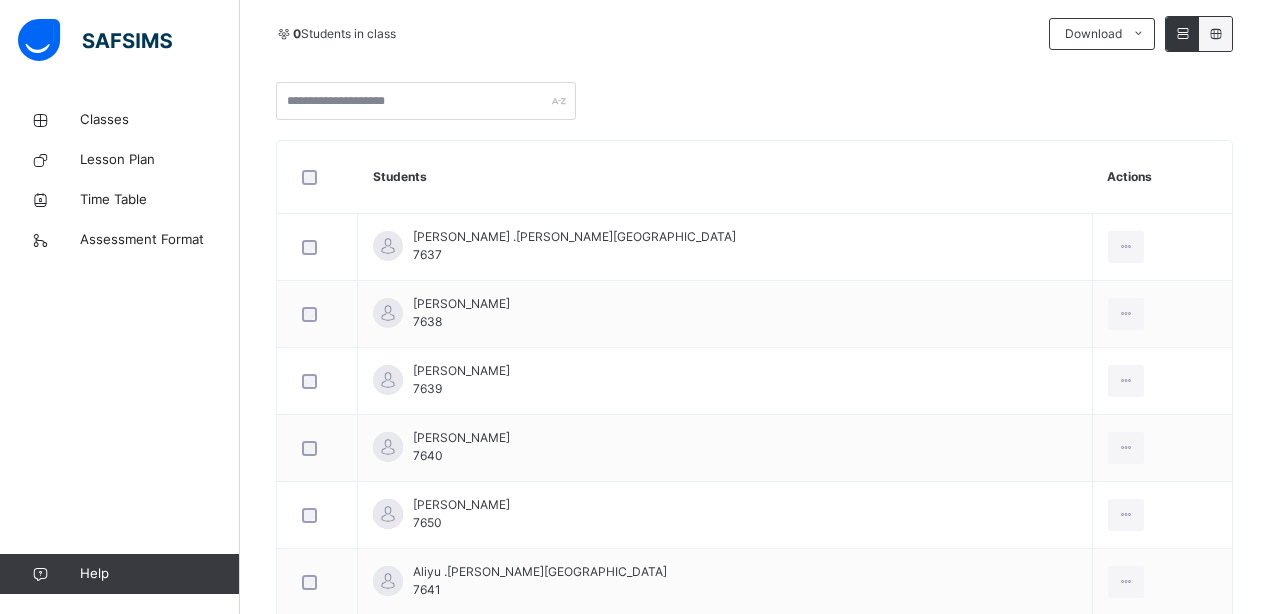 click at bounding box center [1182, 34] 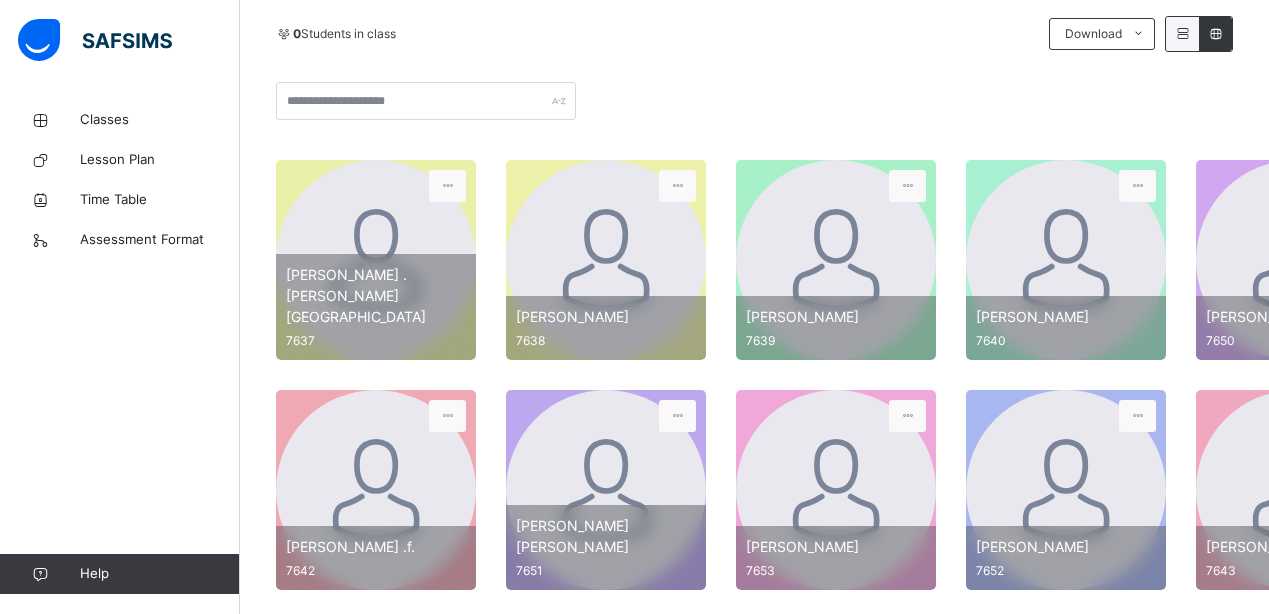 click at bounding box center (1182, 33) 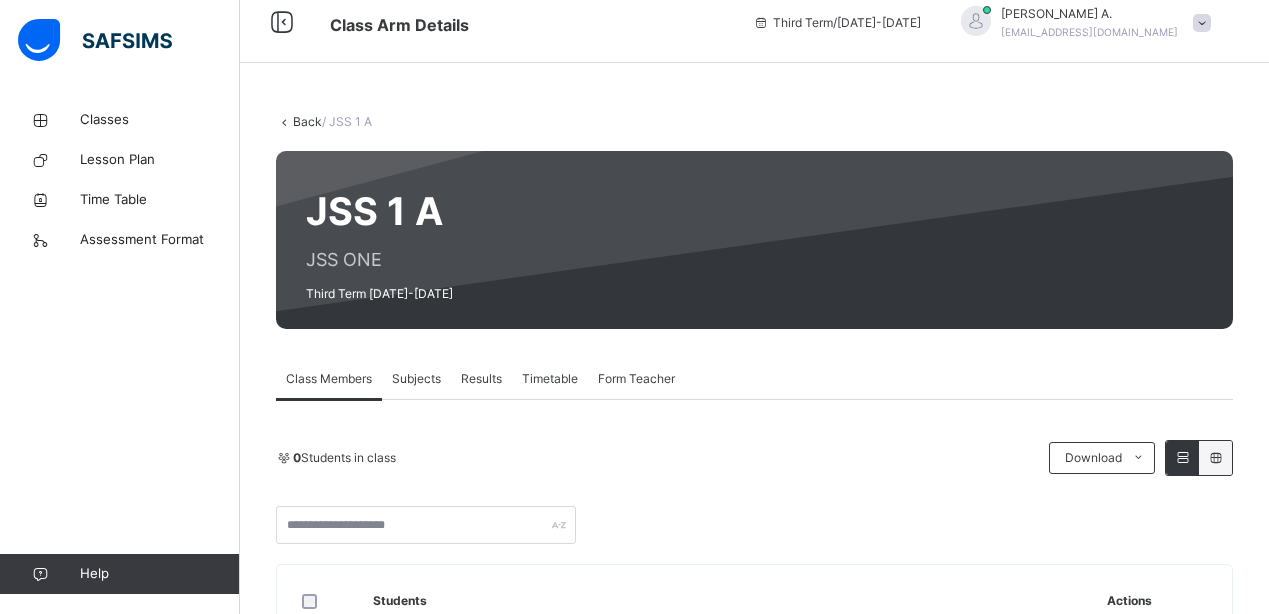 scroll, scrollTop: 0, scrollLeft: 0, axis: both 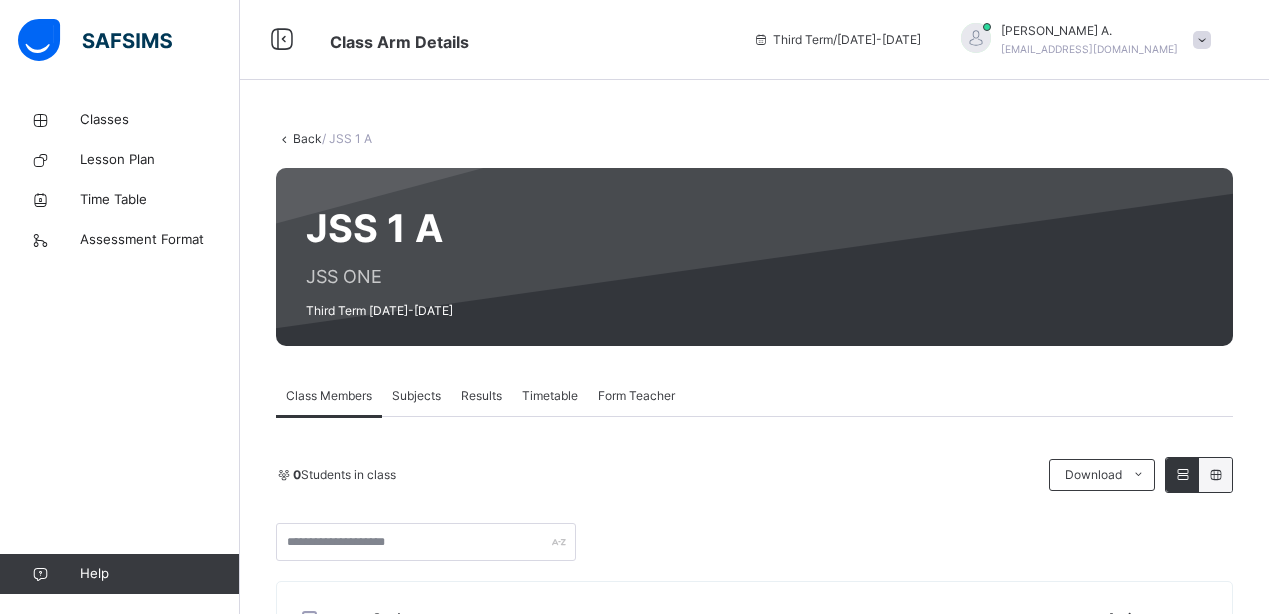 click on "Subjects" at bounding box center [416, 396] 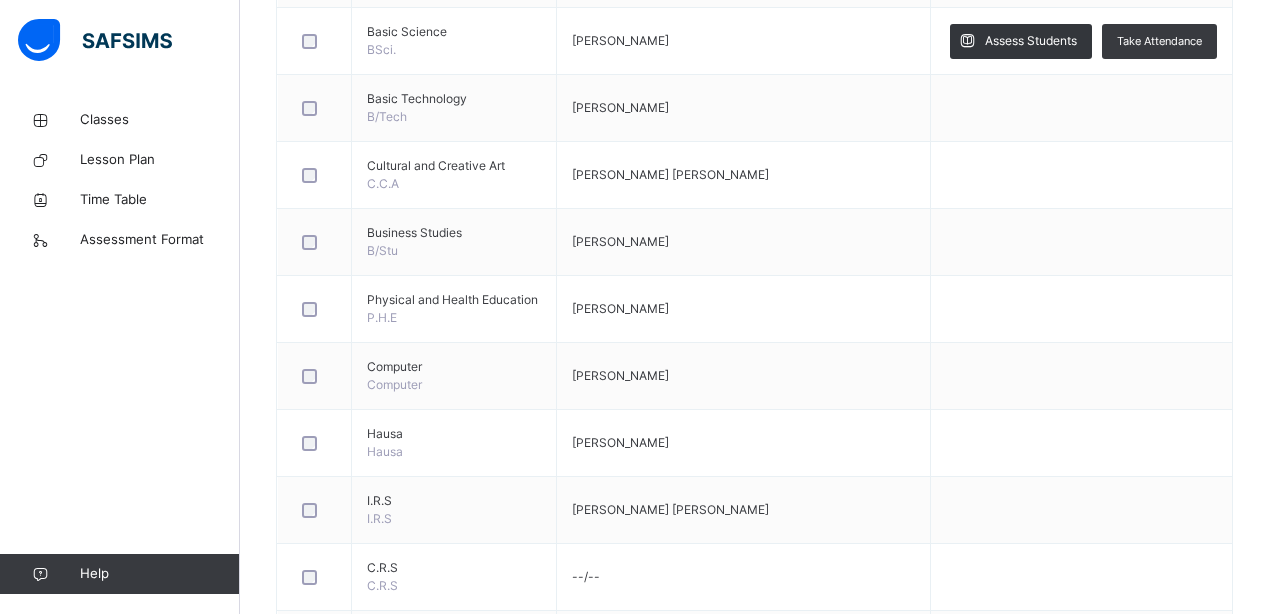 scroll, scrollTop: 859, scrollLeft: 0, axis: vertical 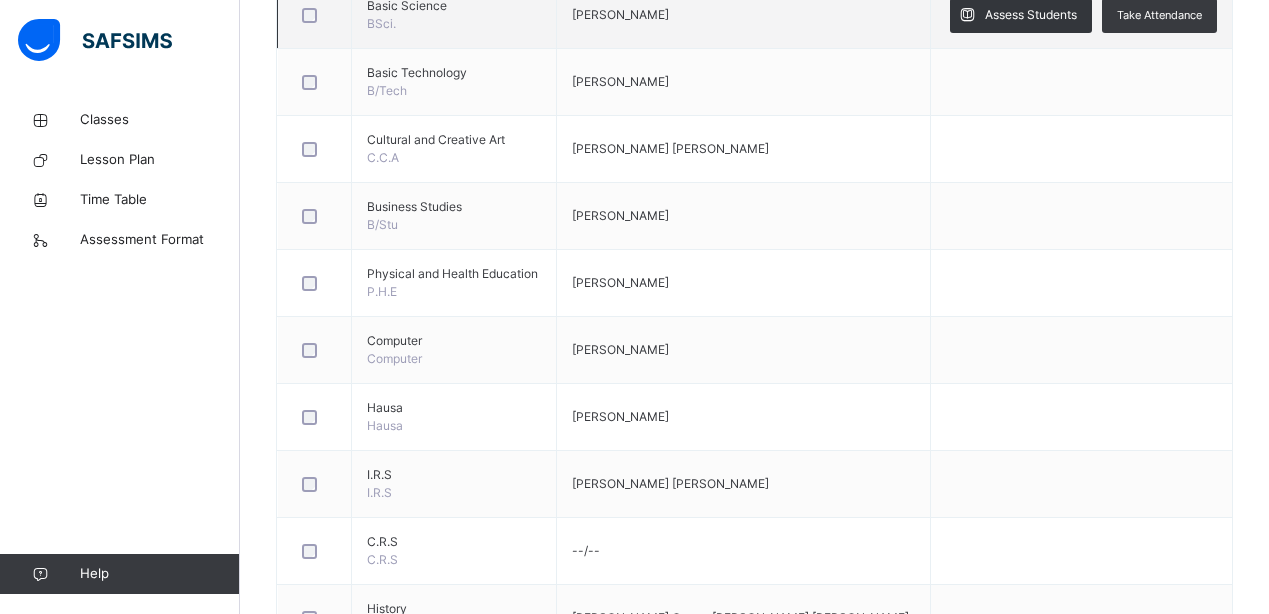 click on "[PERSON_NAME]" at bounding box center [620, 14] 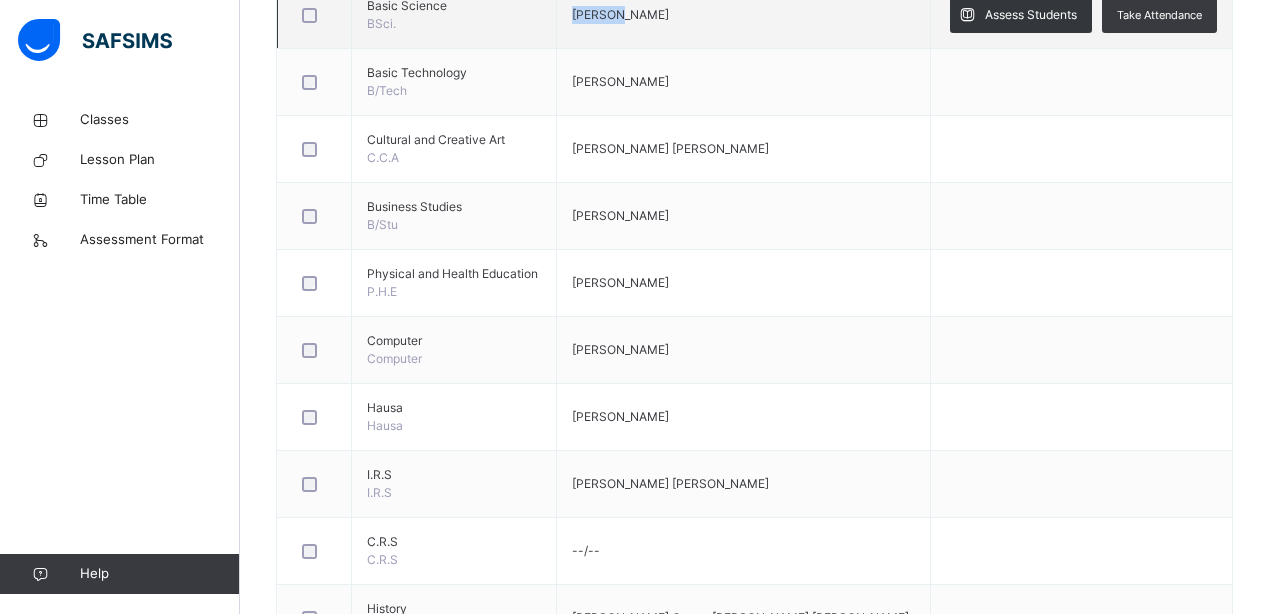 click on "[PERSON_NAME]" at bounding box center (620, 14) 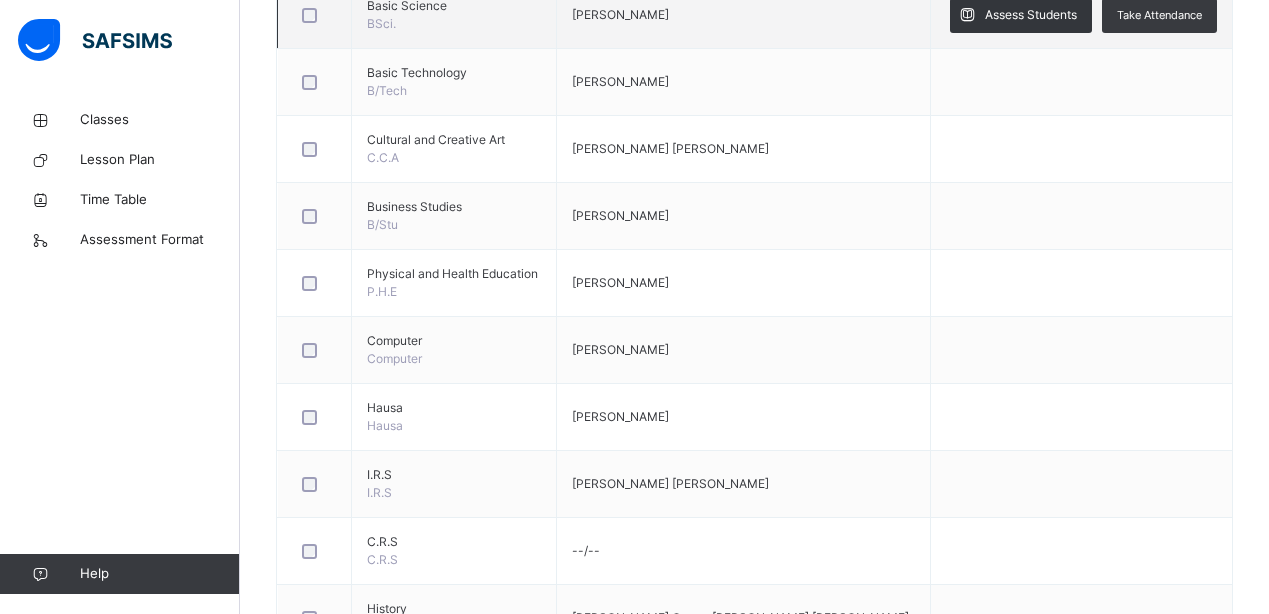 click on "BSci." at bounding box center (381, 23) 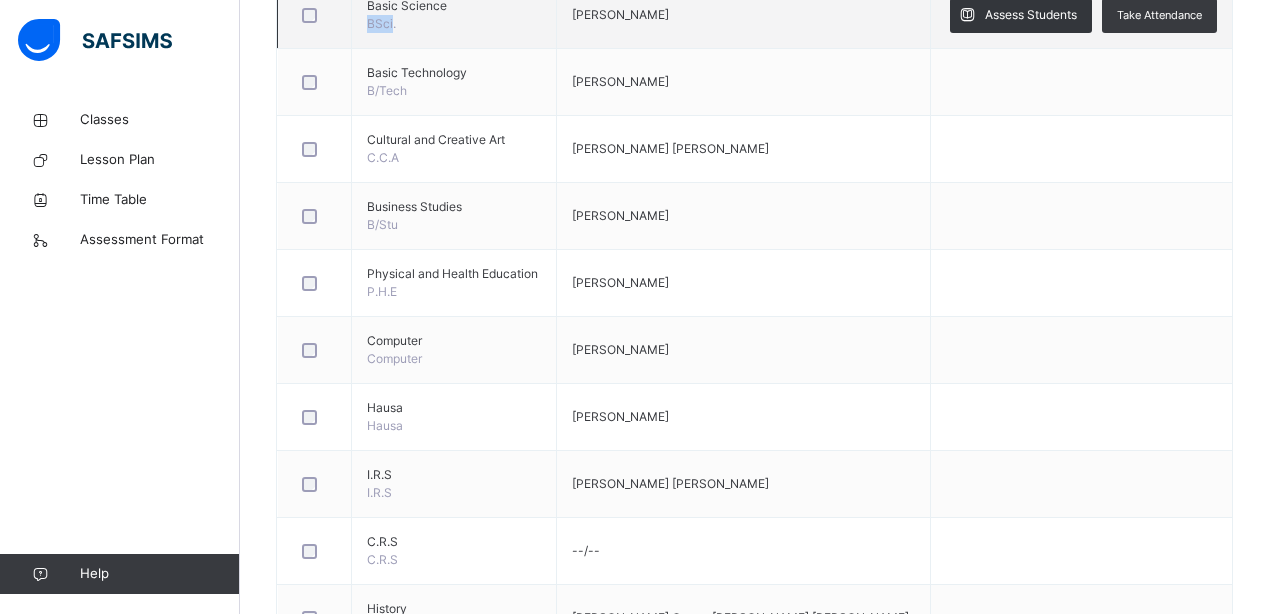 click on "BSci." at bounding box center (381, 23) 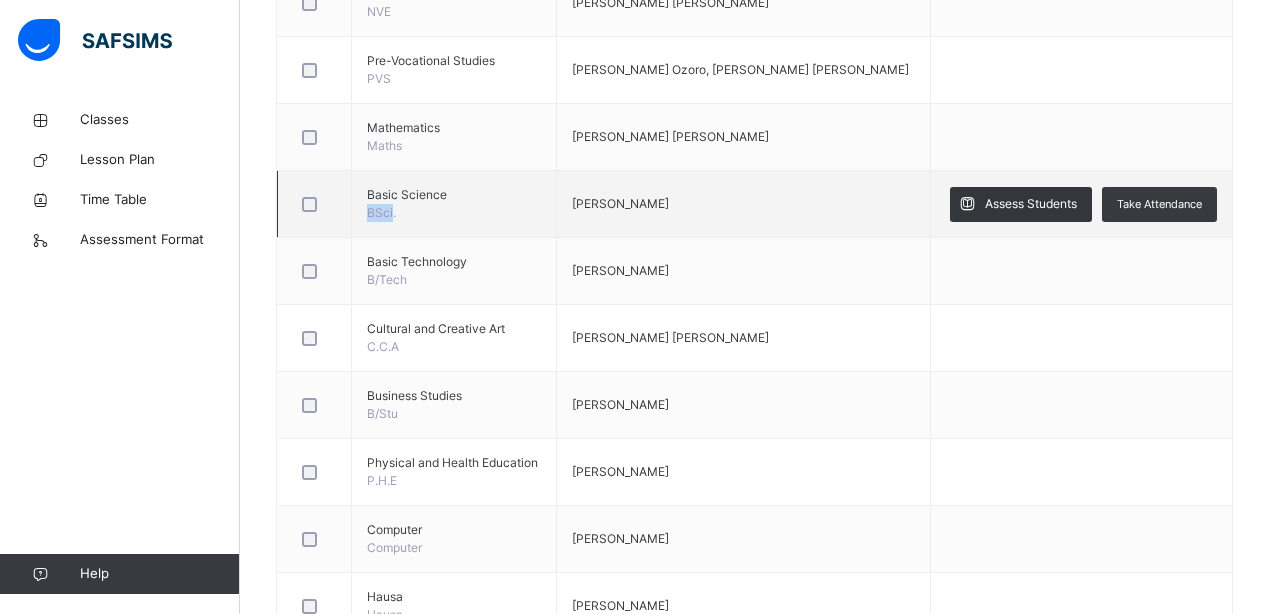 scroll, scrollTop: 668, scrollLeft: 0, axis: vertical 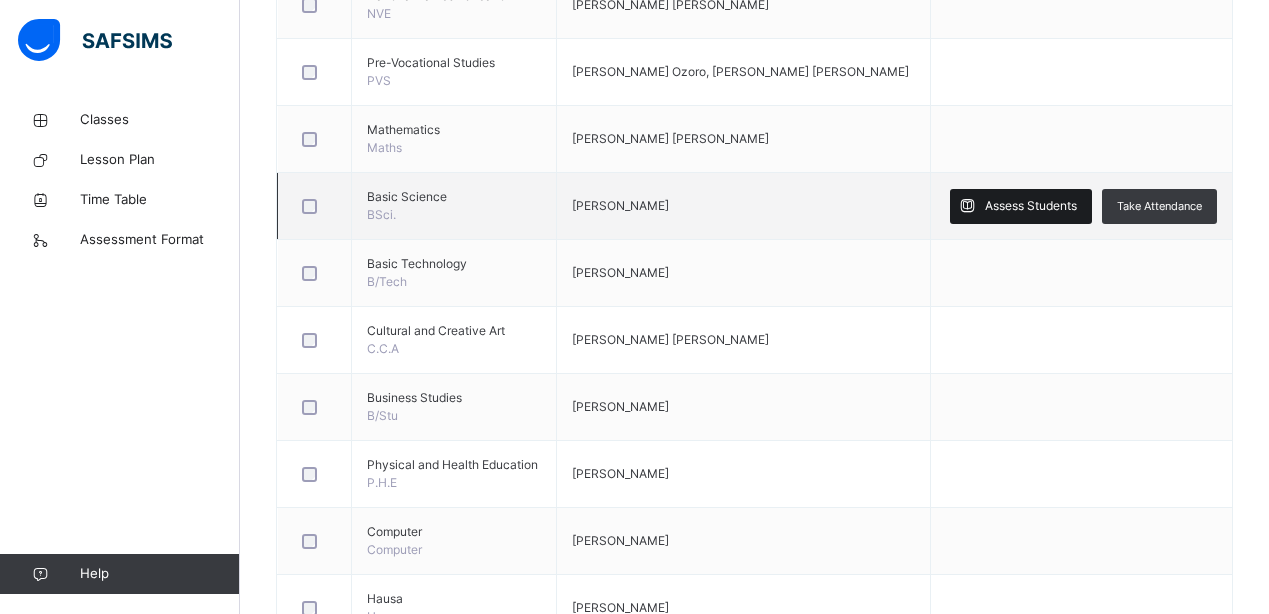 click on "Assess Students" at bounding box center (1031, 206) 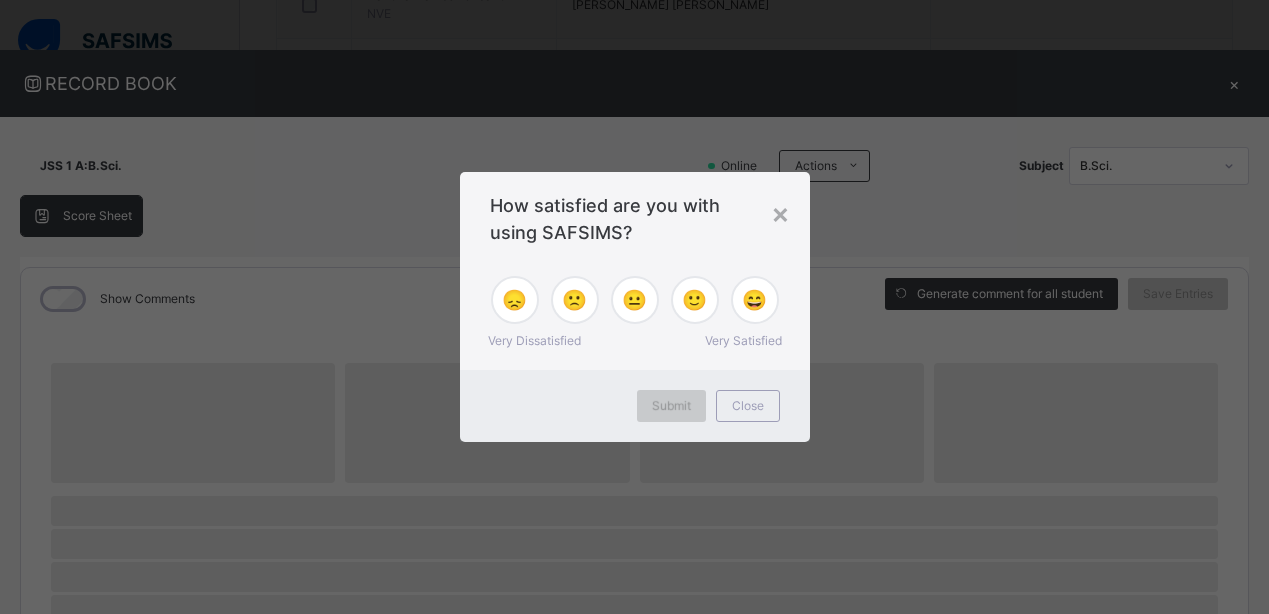 click on "Submit" at bounding box center (671, 406) 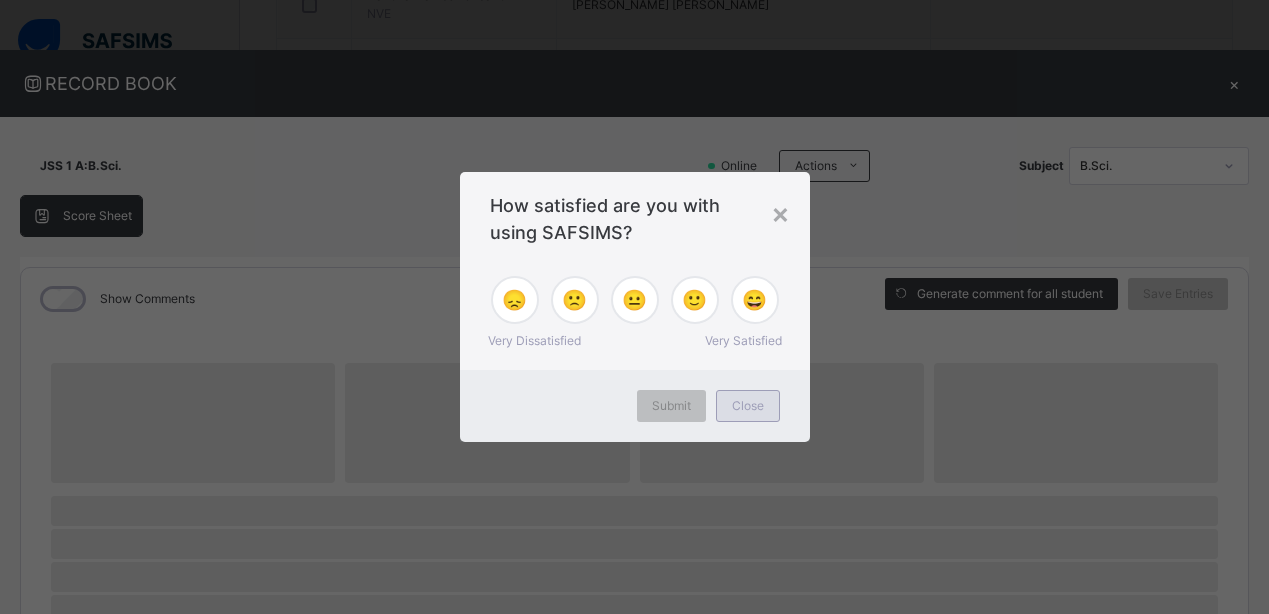 click on "Close" at bounding box center (748, 406) 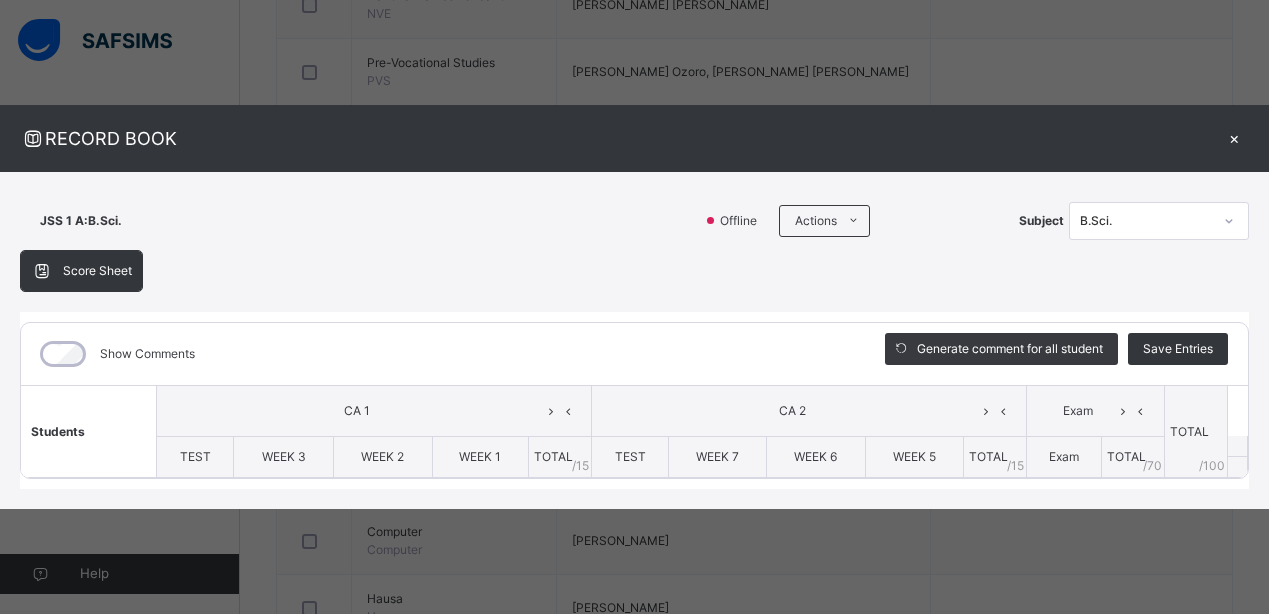 scroll, scrollTop: 0, scrollLeft: 0, axis: both 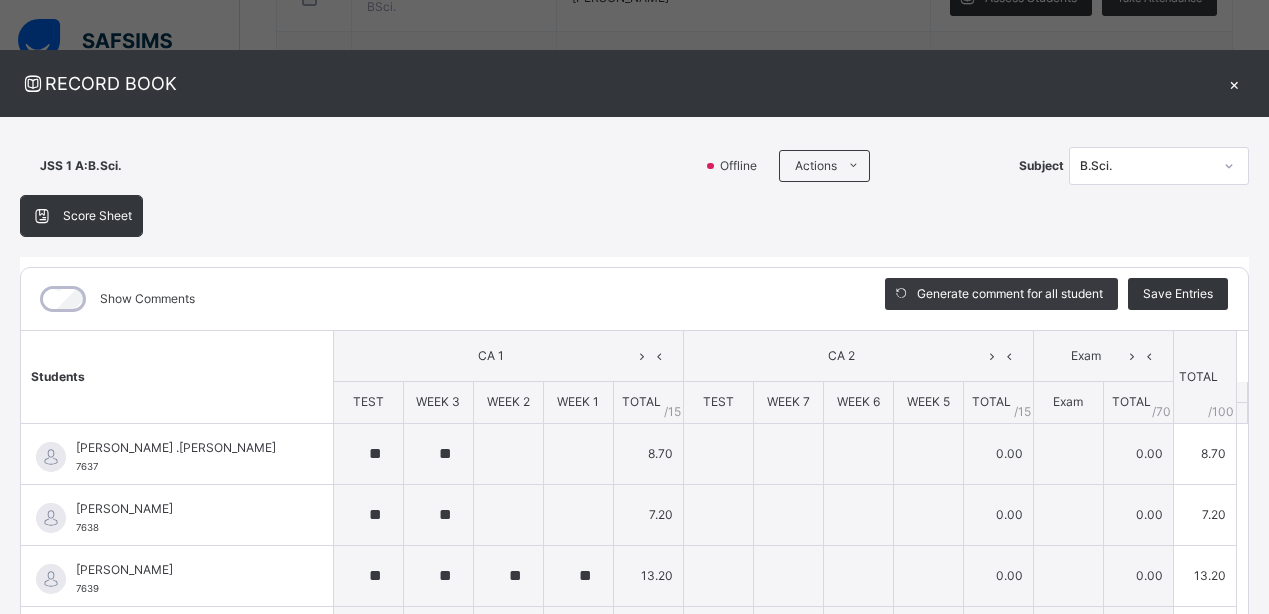 type on "**" 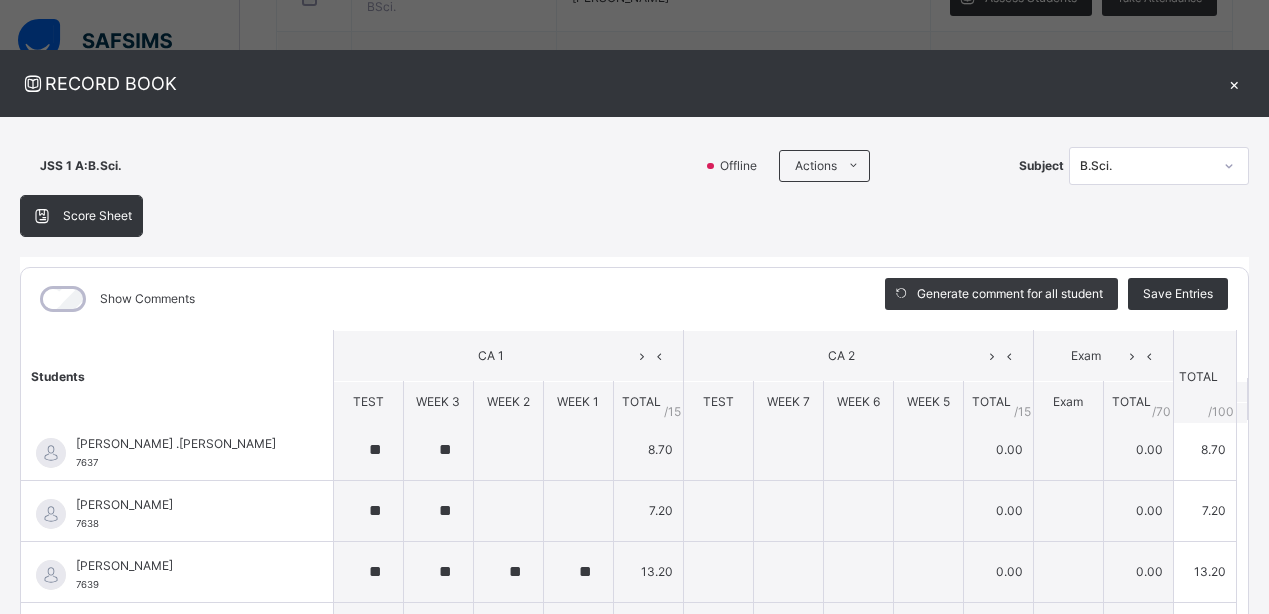 scroll, scrollTop: 0, scrollLeft: 0, axis: both 